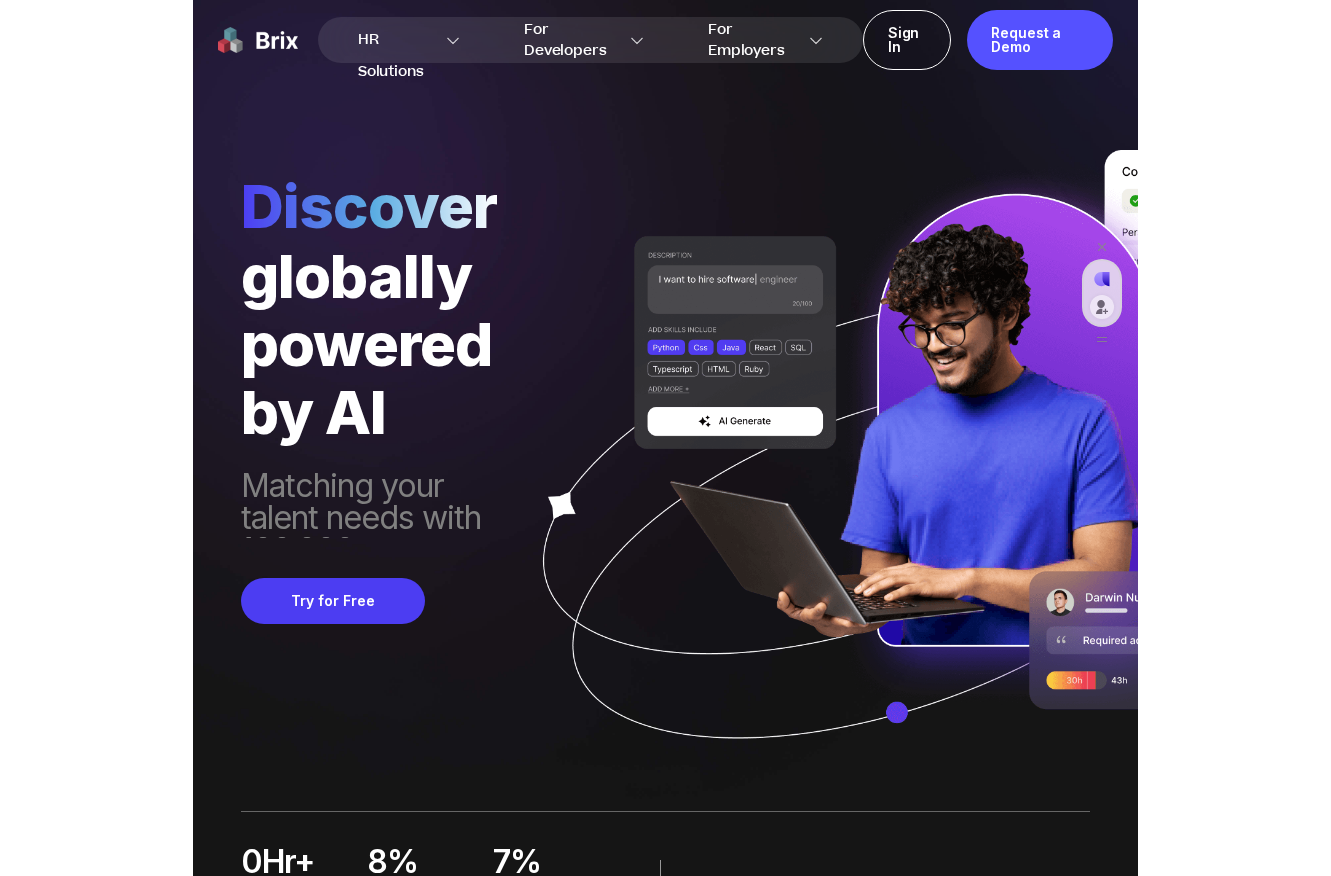 scroll, scrollTop: 0, scrollLeft: 0, axis: both 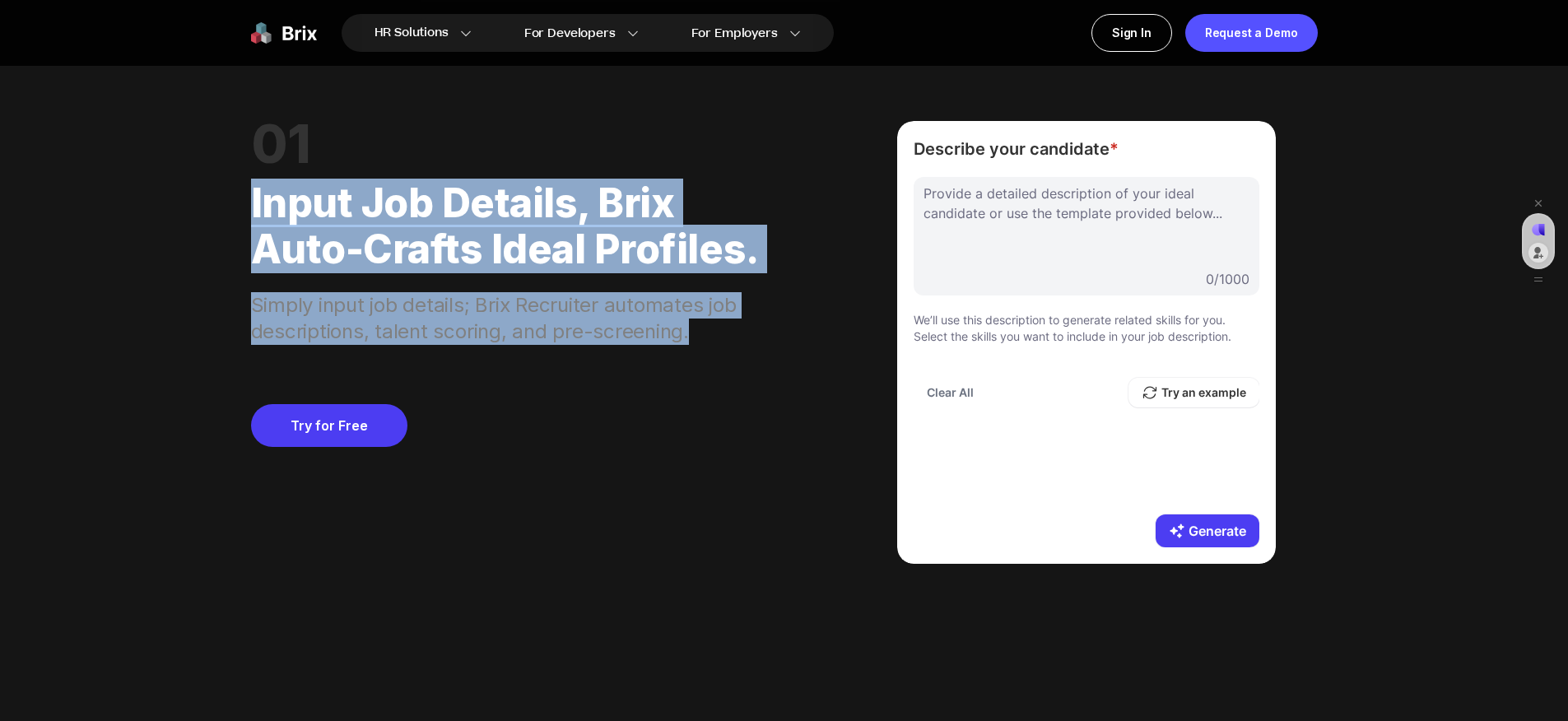 drag, startPoint x: 249, startPoint y: 192, endPoint x: 828, endPoint y: 333, distance: 595.92114 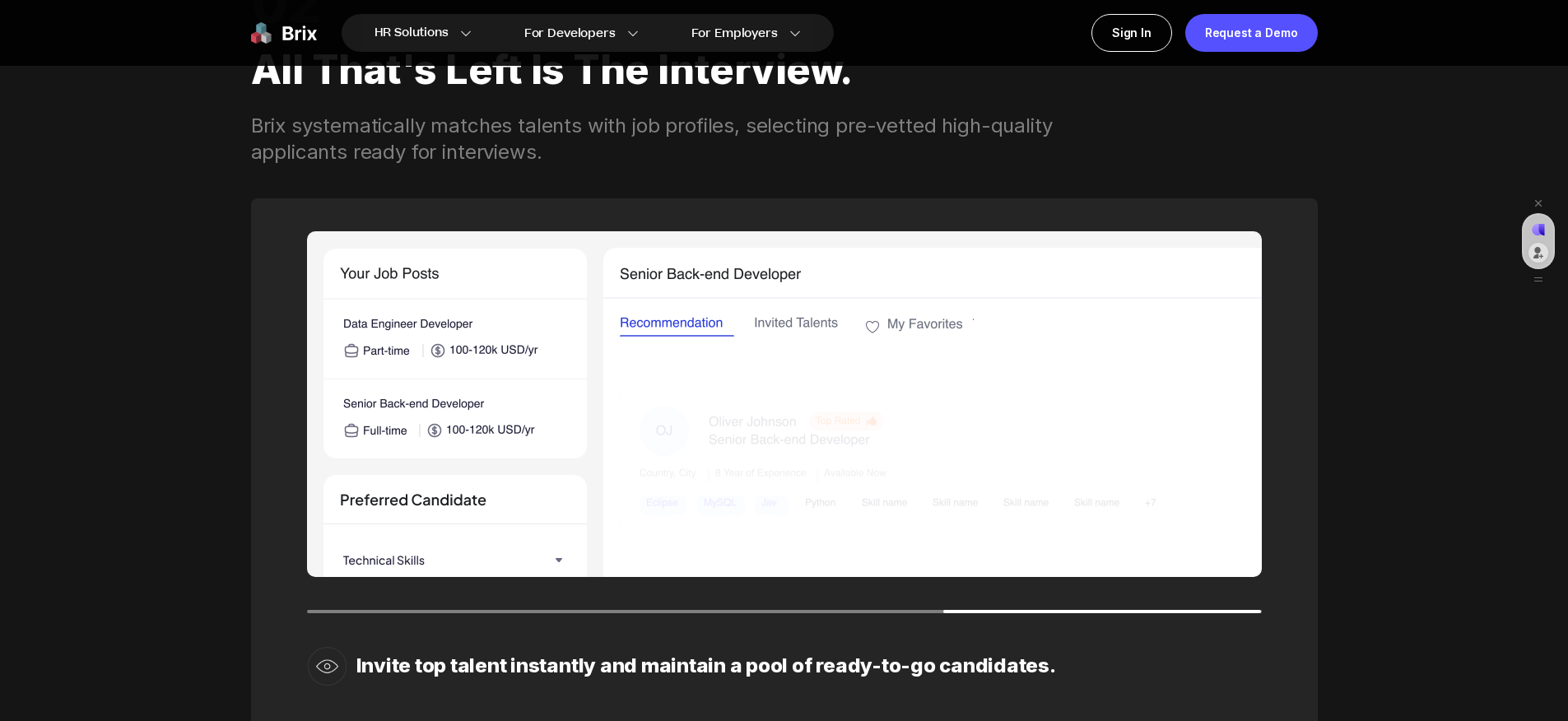 scroll, scrollTop: 2303, scrollLeft: 0, axis: vertical 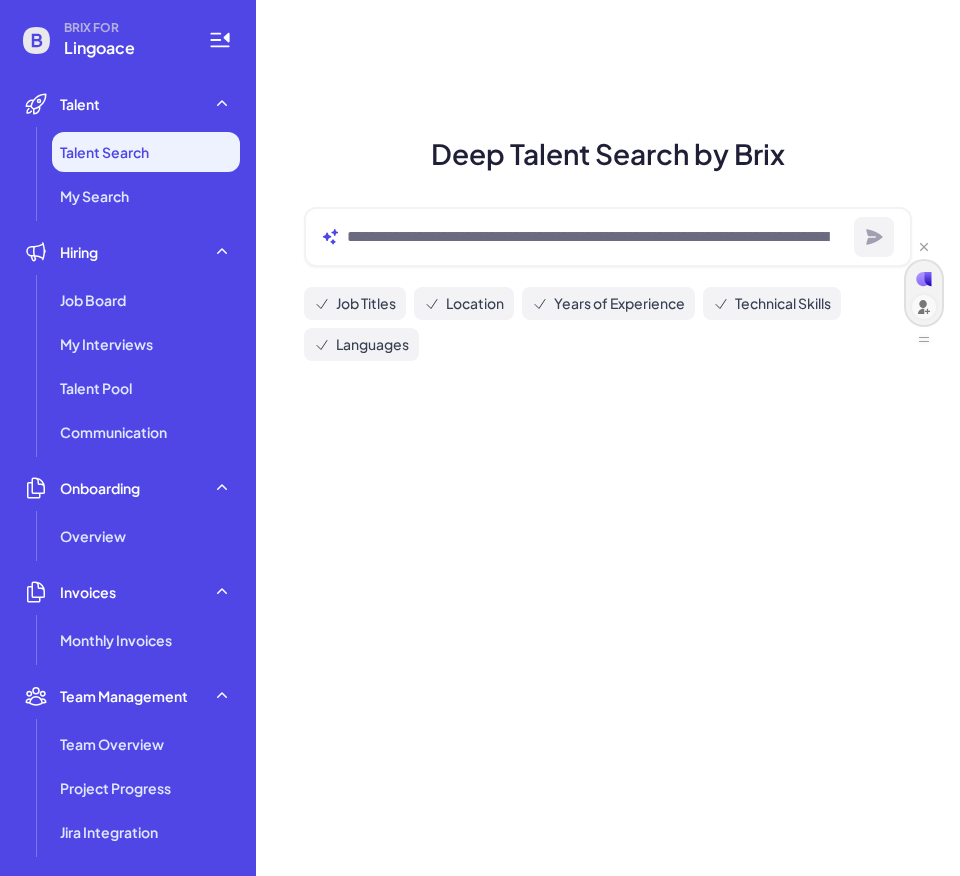 click at bounding box center (924, 247) 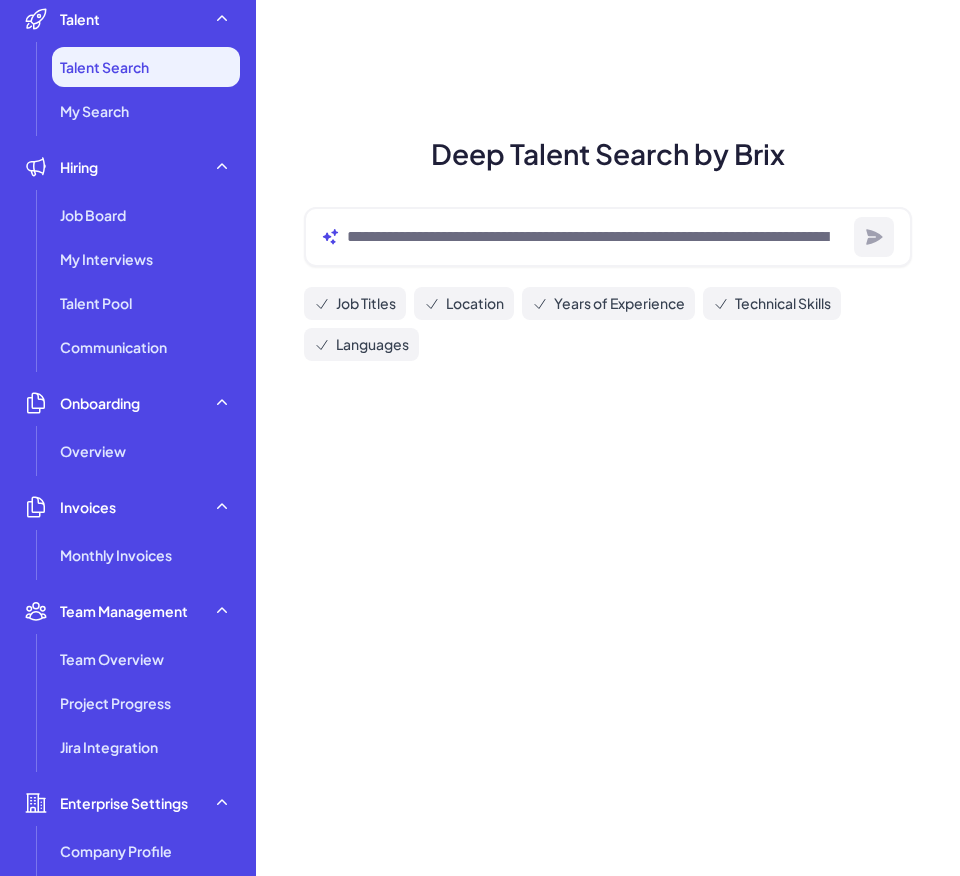 scroll, scrollTop: 440, scrollLeft: 0, axis: vertical 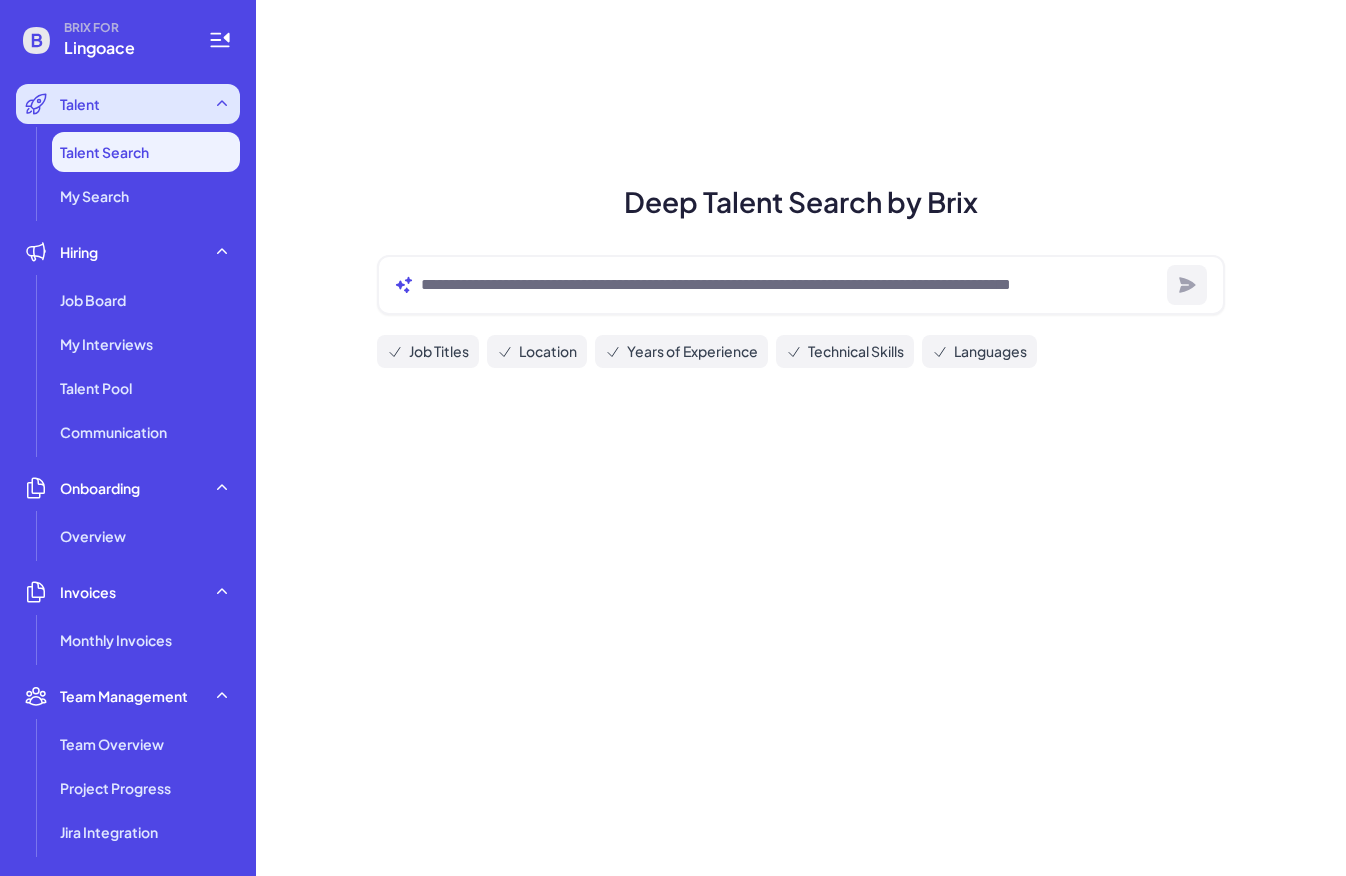 click on "Talent" at bounding box center (80, 104) 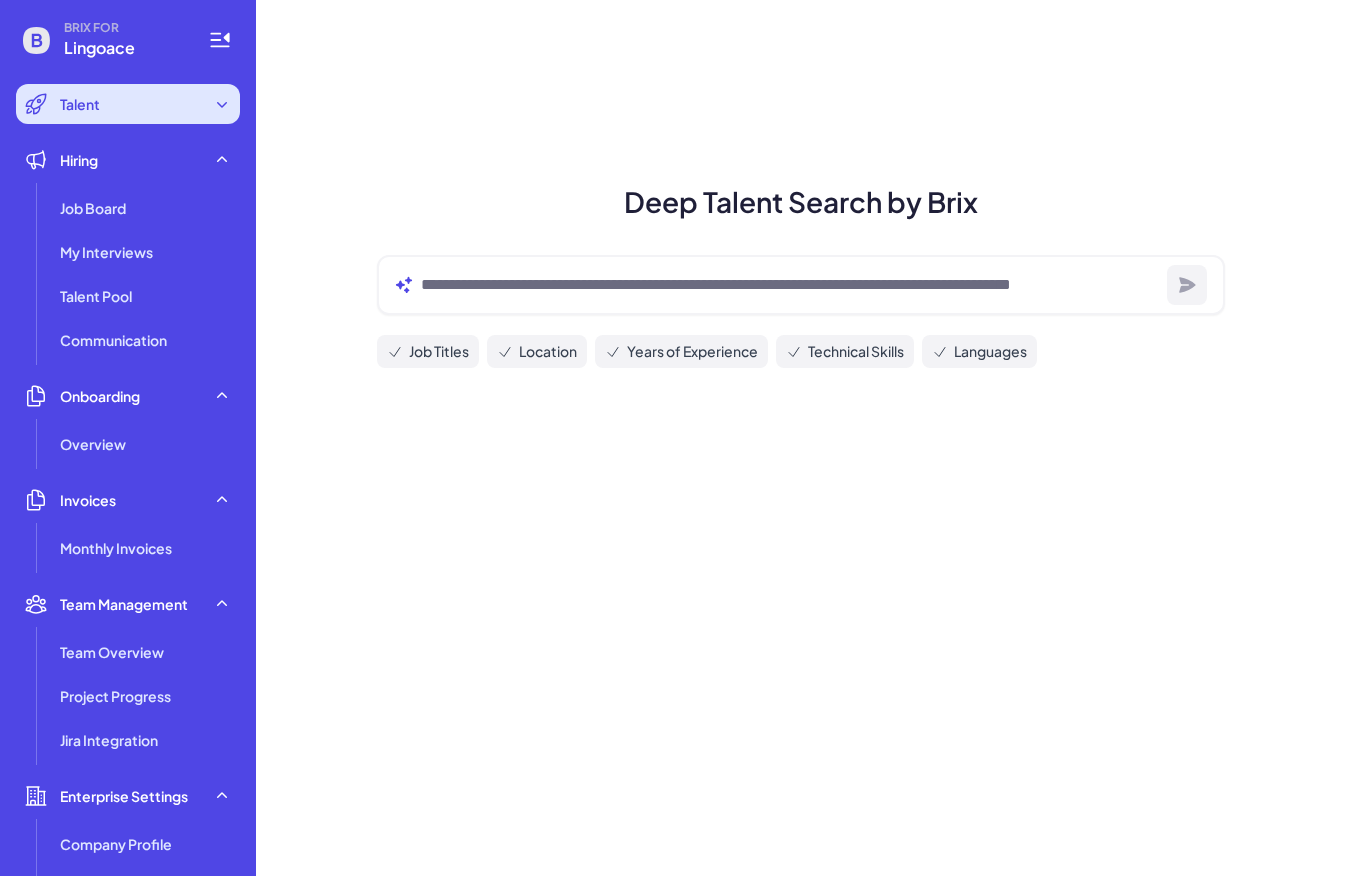click on "Talent" at bounding box center [80, 104] 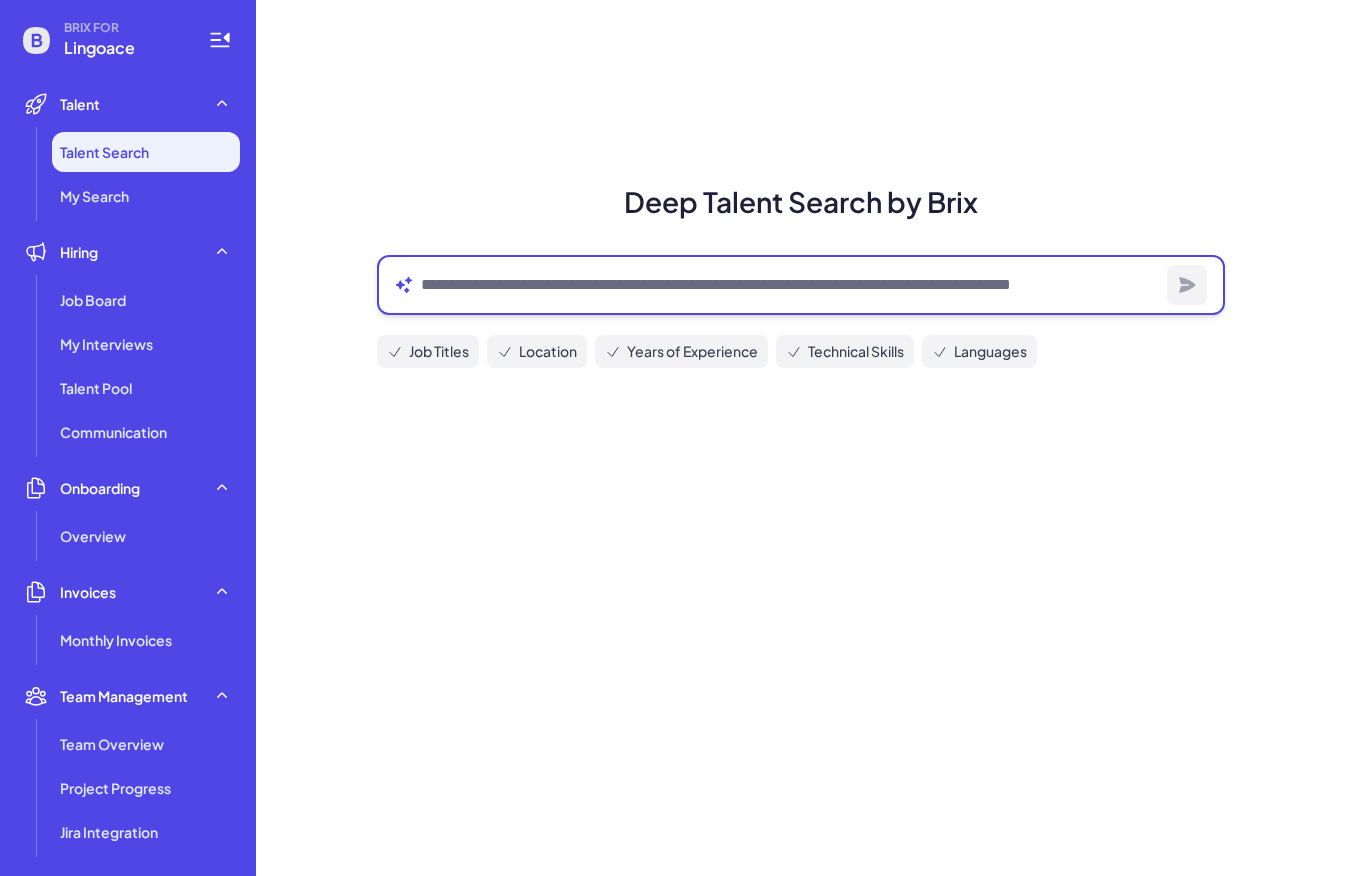 click at bounding box center [790, 285] 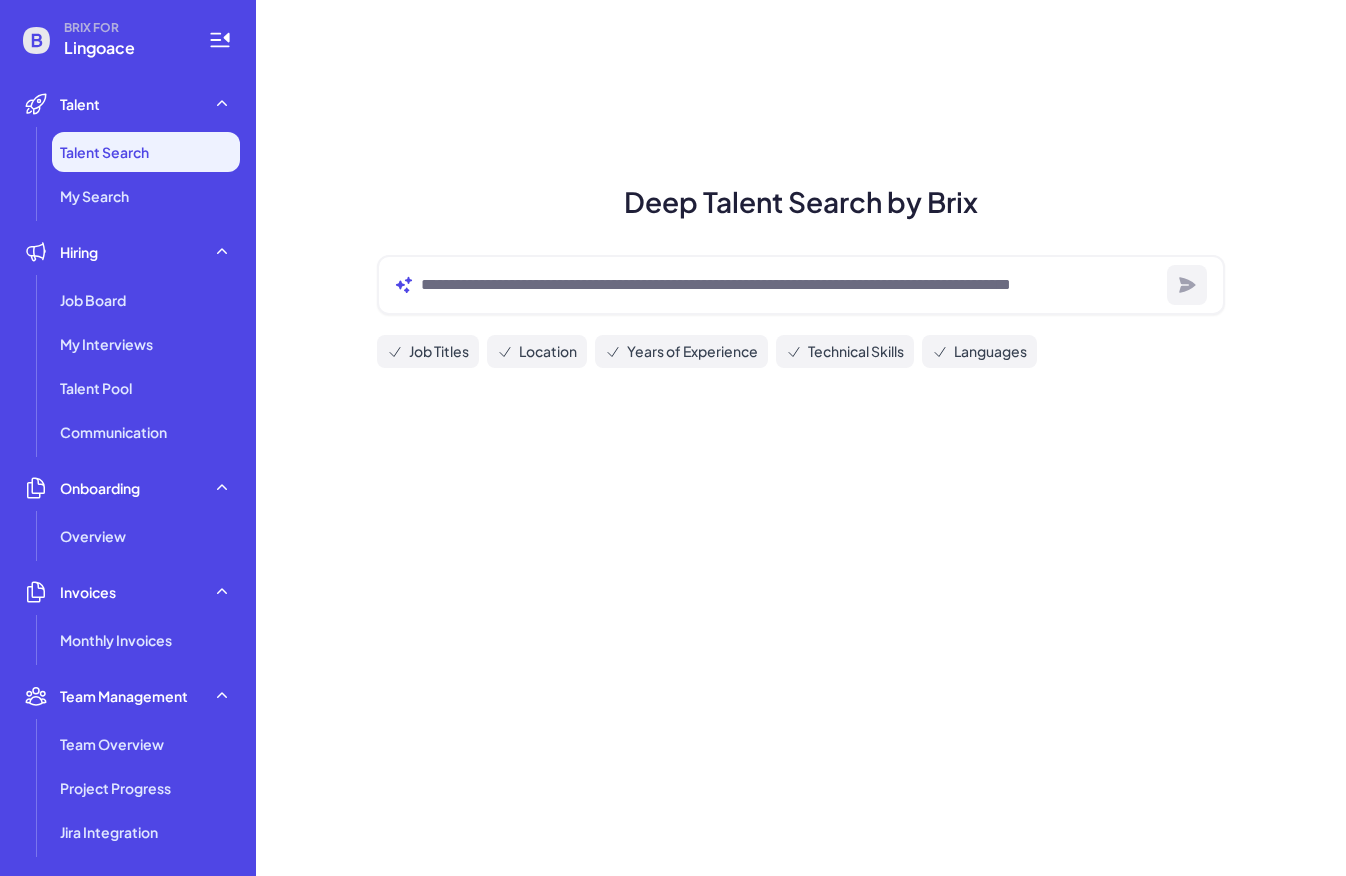 click on "Deep Talent Search by Brix Job Titles Location Years of Experience Technical Skills Languages" at bounding box center [801, 438] 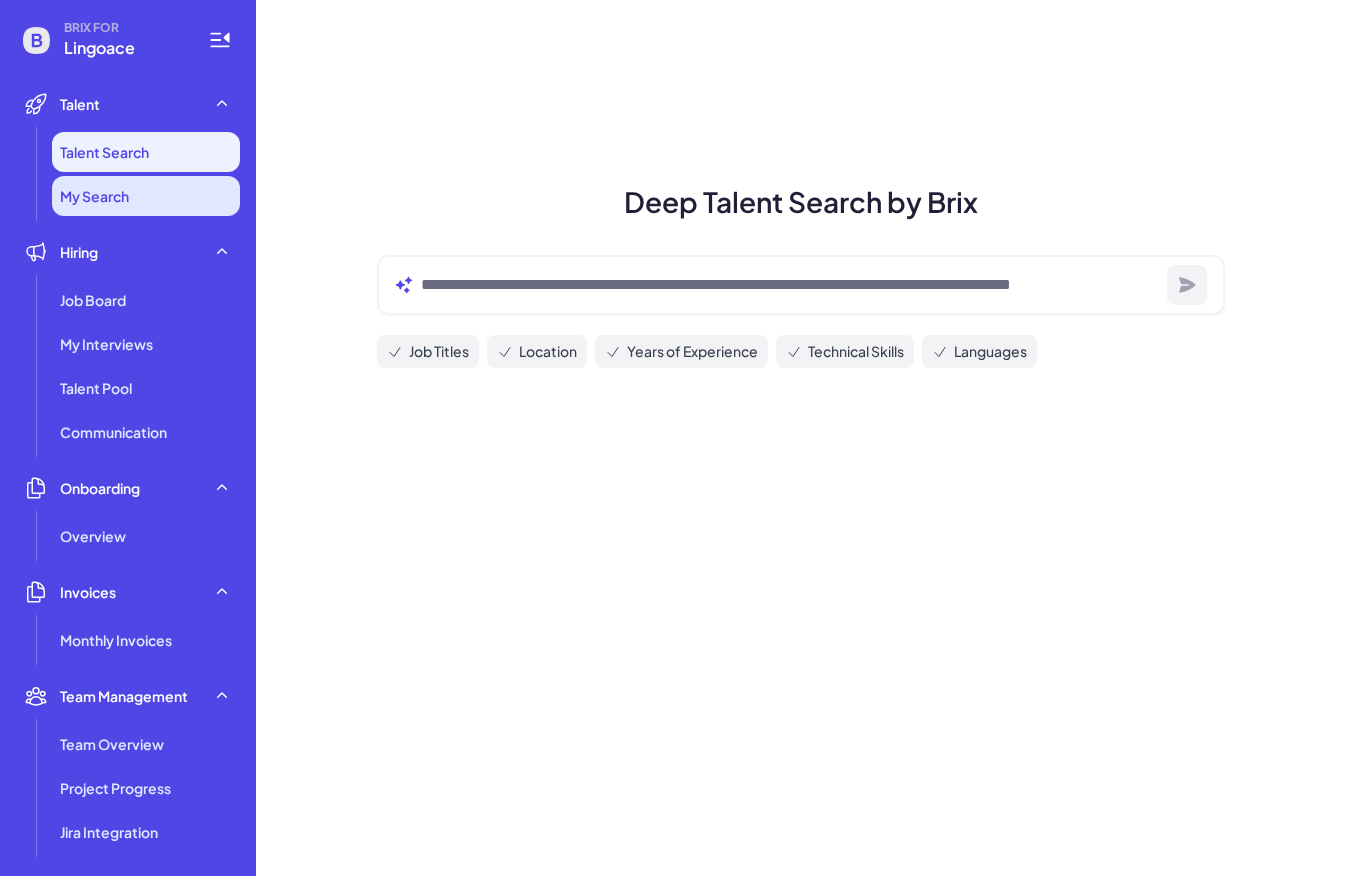 click on "My Search" at bounding box center (94, 196) 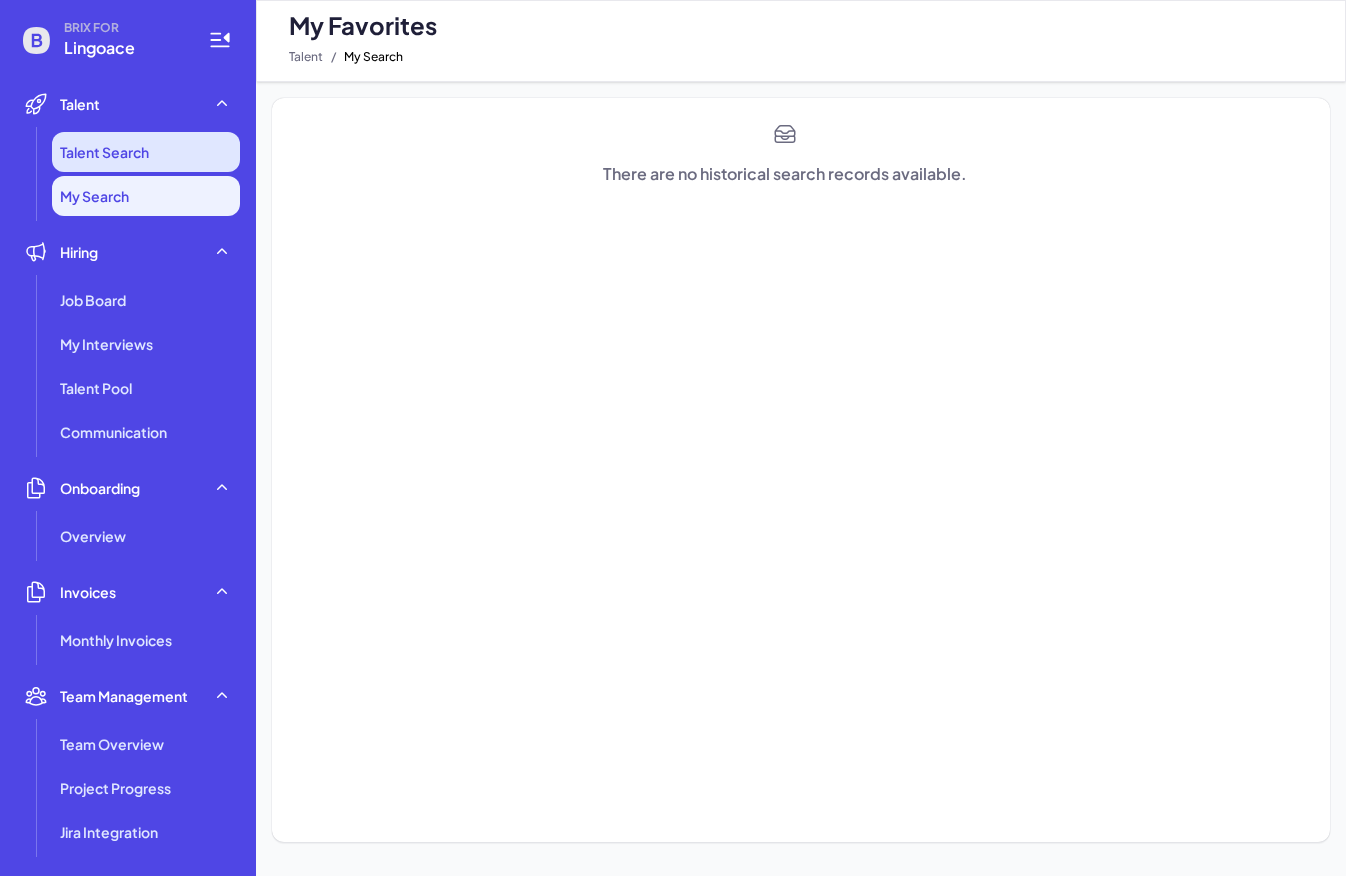 click on "Talent Search" at bounding box center [146, 152] 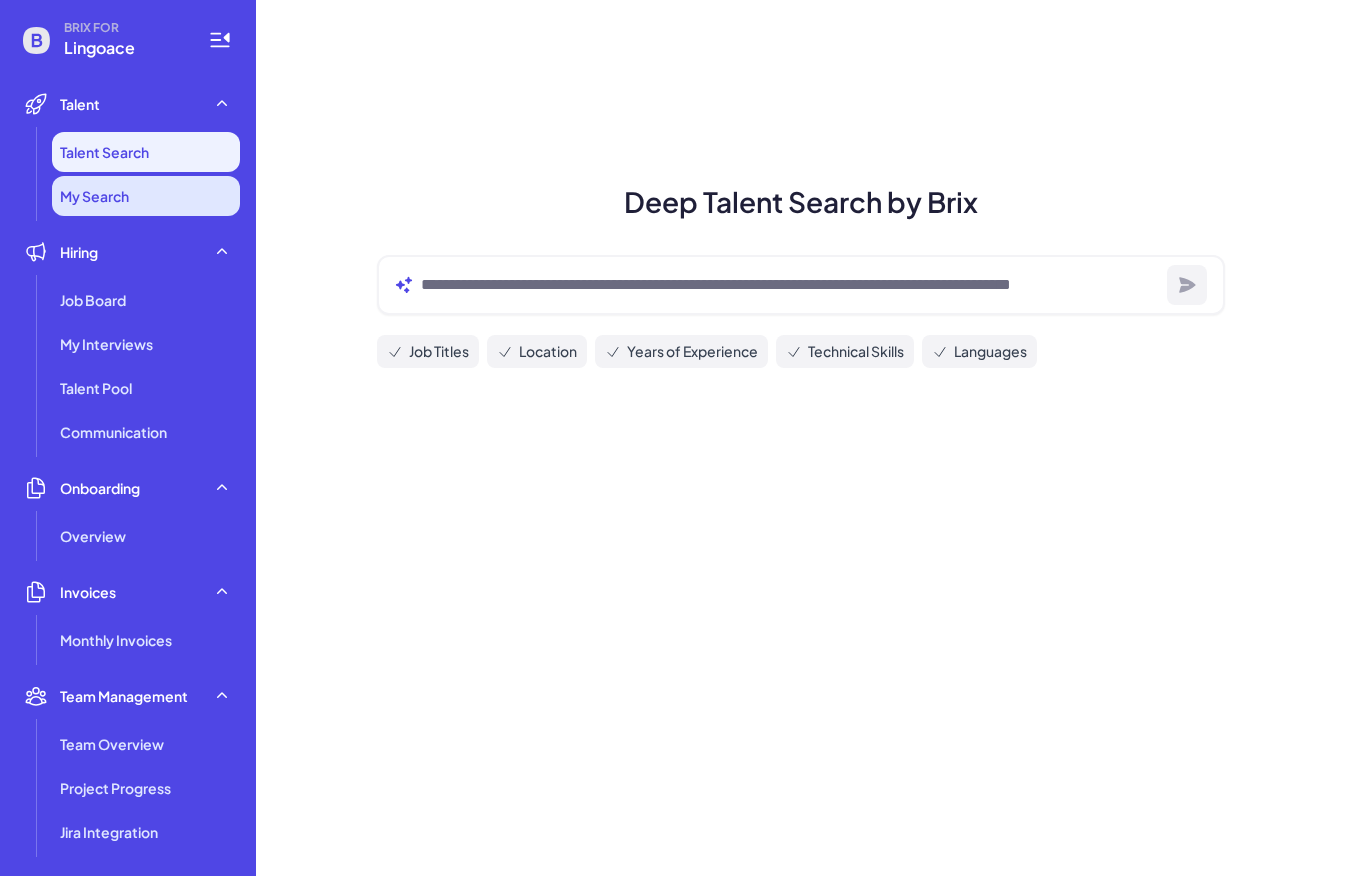 click on "My Search" at bounding box center [146, 196] 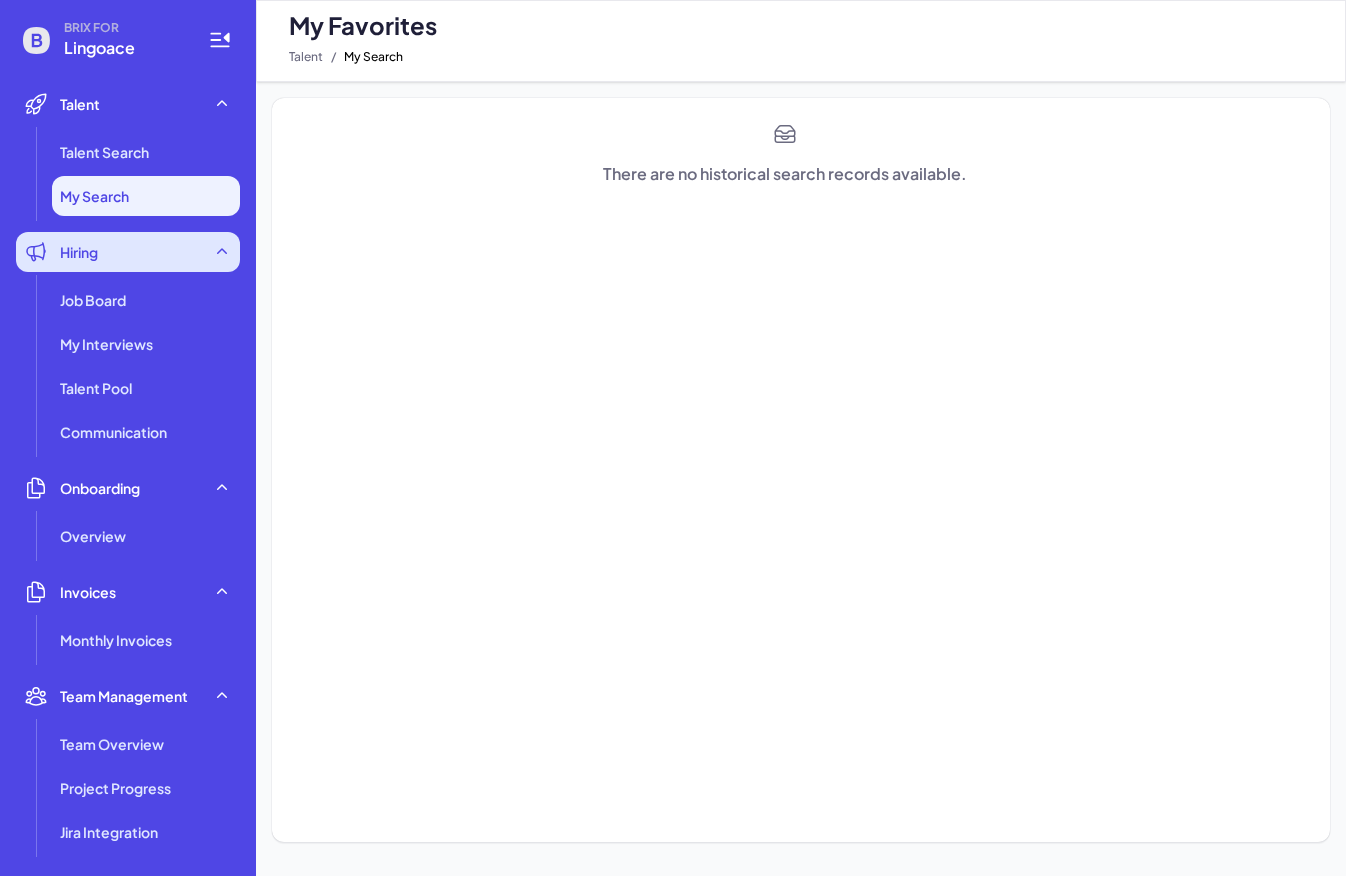 click on "Hiring" at bounding box center [128, 252] 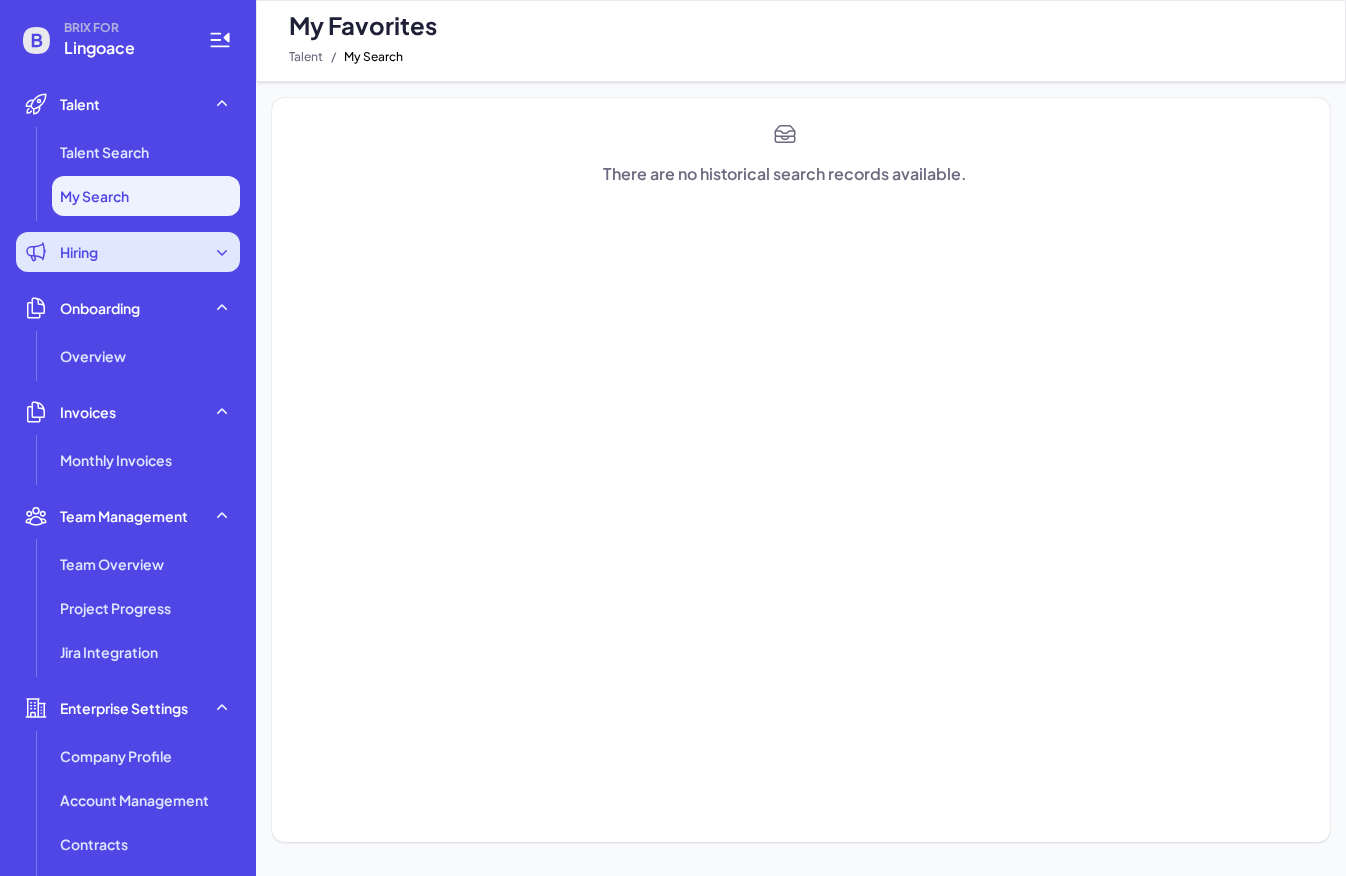 click on "Hiring" at bounding box center [128, 252] 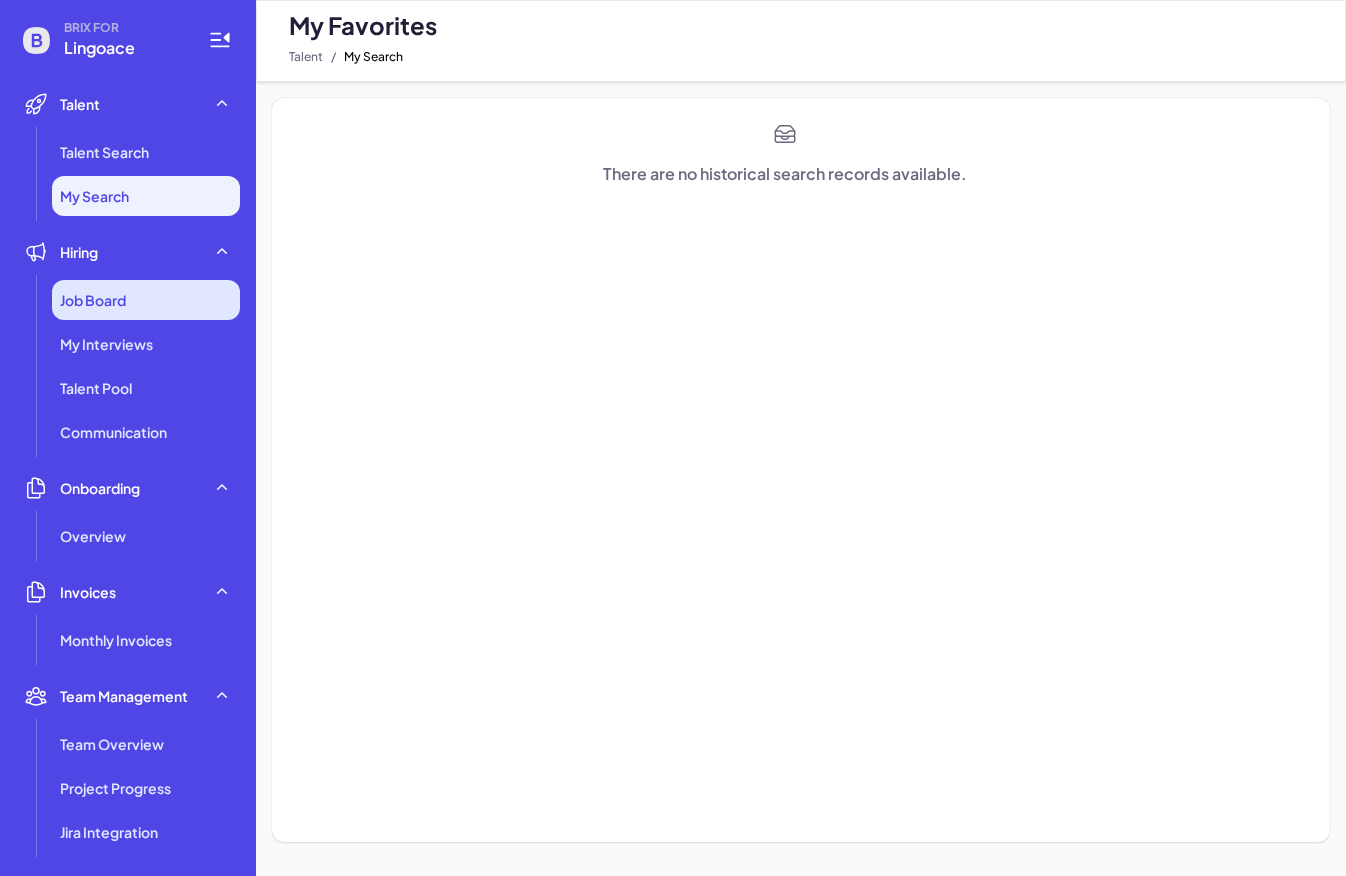 click on "Job Board" at bounding box center (146, 300) 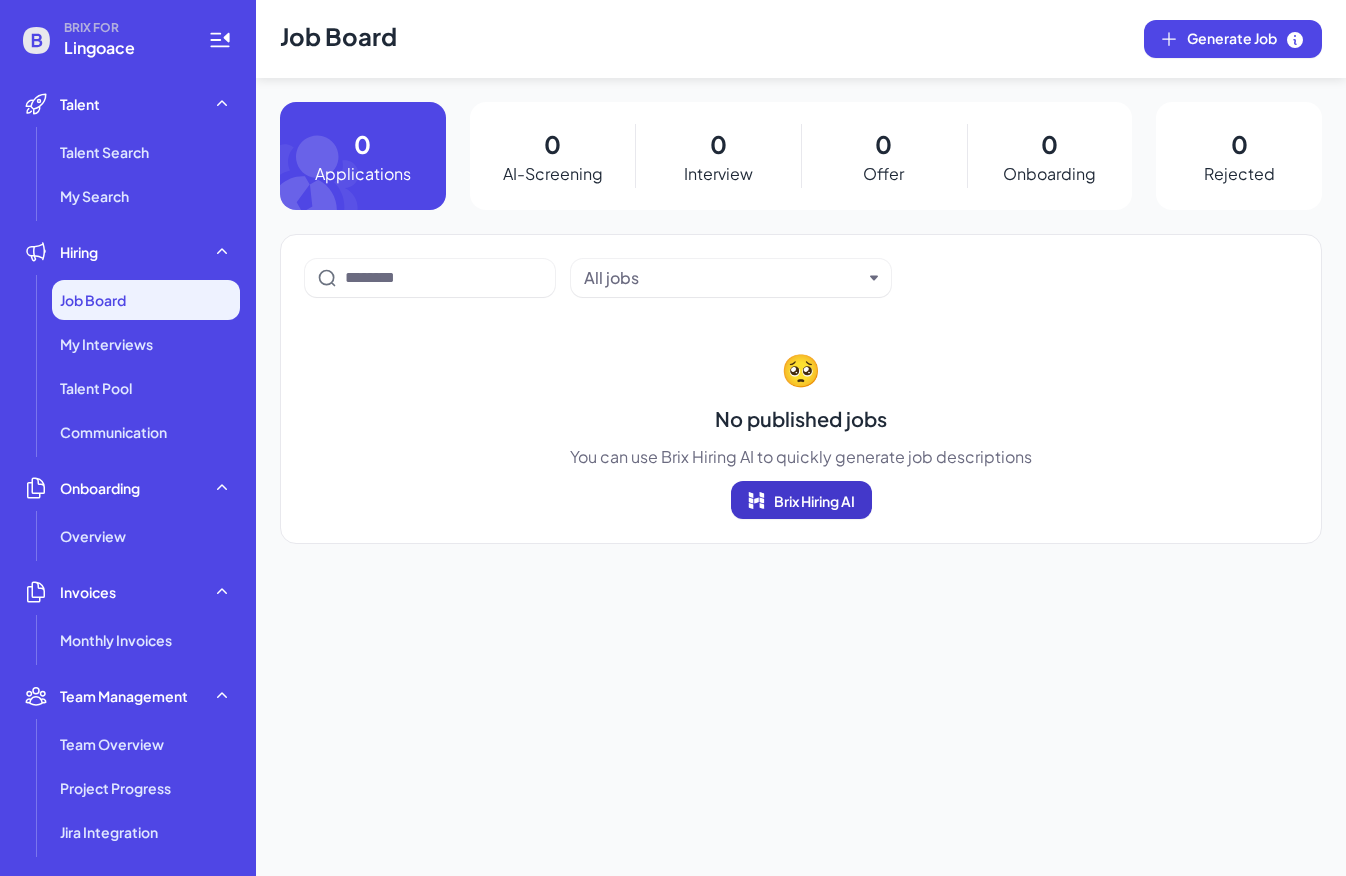 click on "Brix Hiring AI" at bounding box center (801, 500) 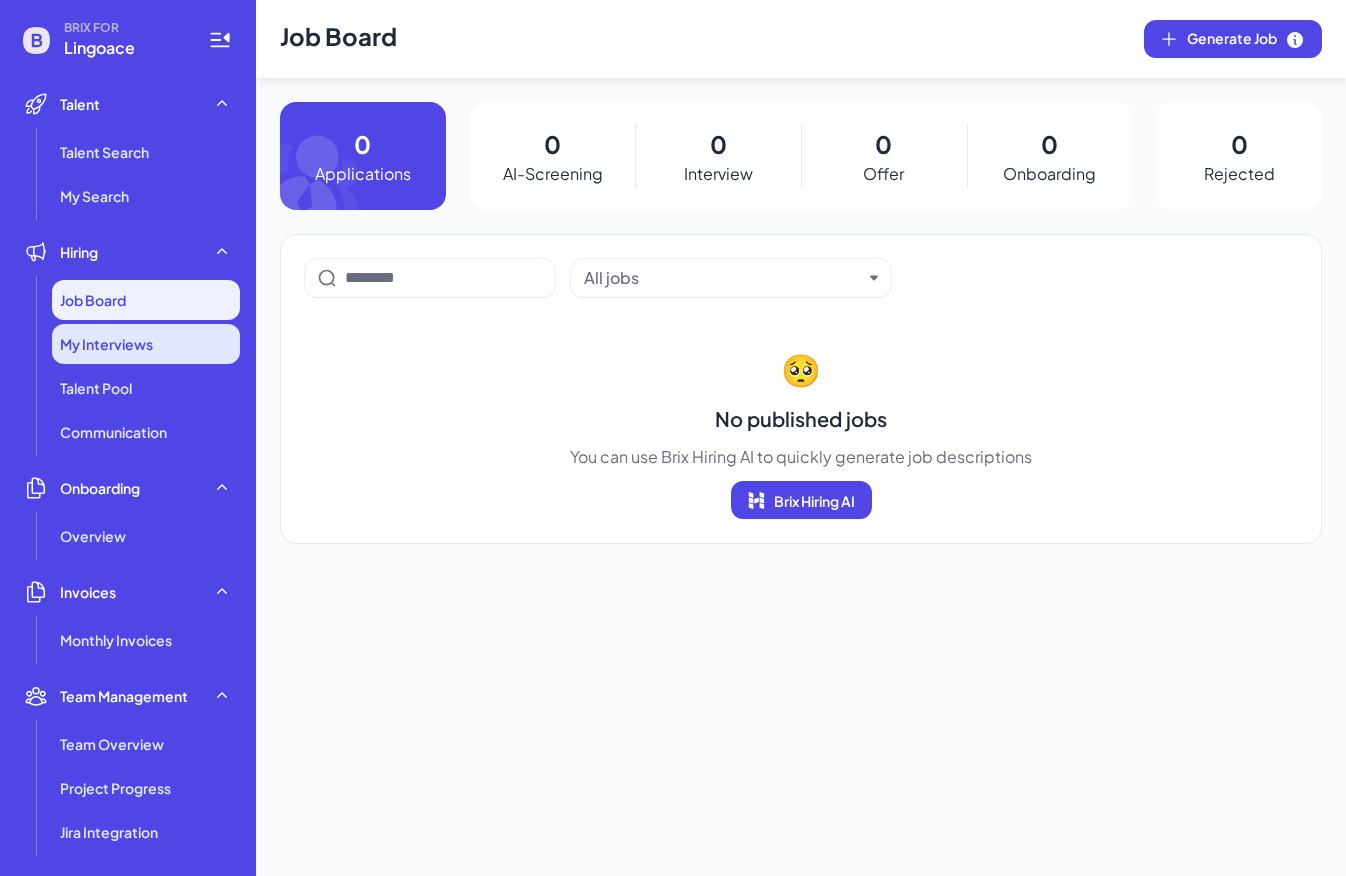 click on "My Interviews" at bounding box center [146, 344] 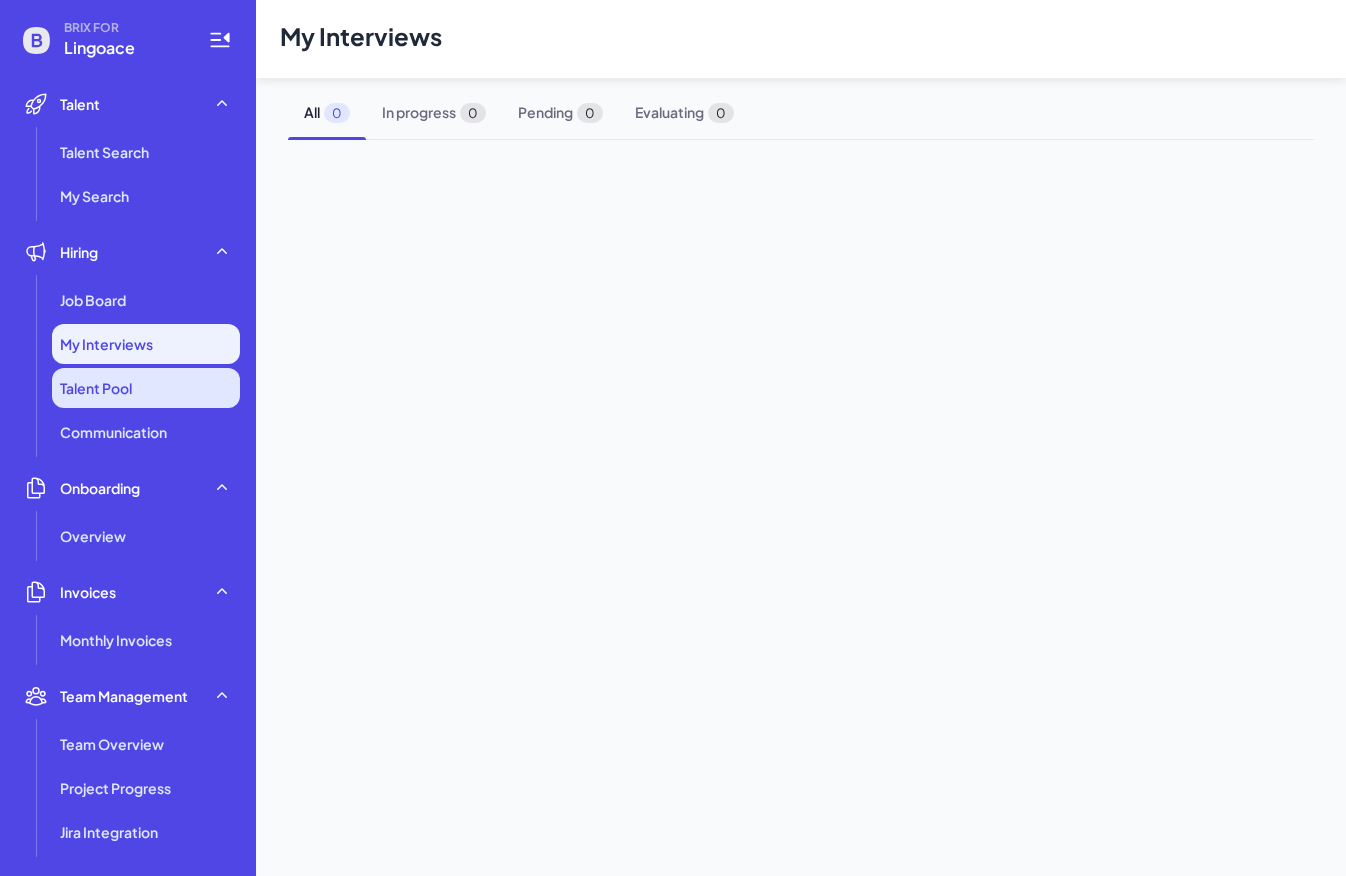 click on "Talent Pool" at bounding box center (146, 388) 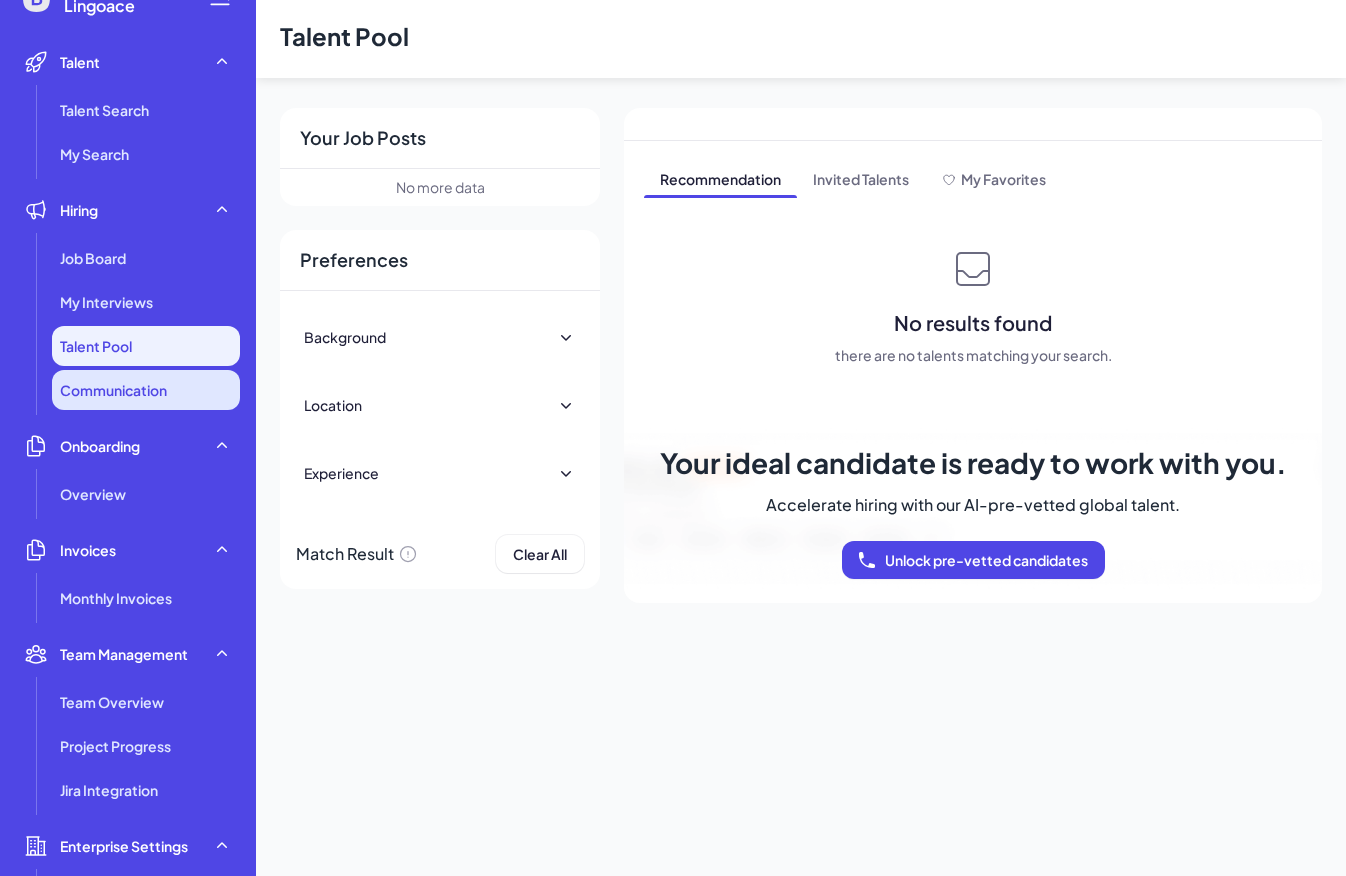 scroll, scrollTop: 47, scrollLeft: 0, axis: vertical 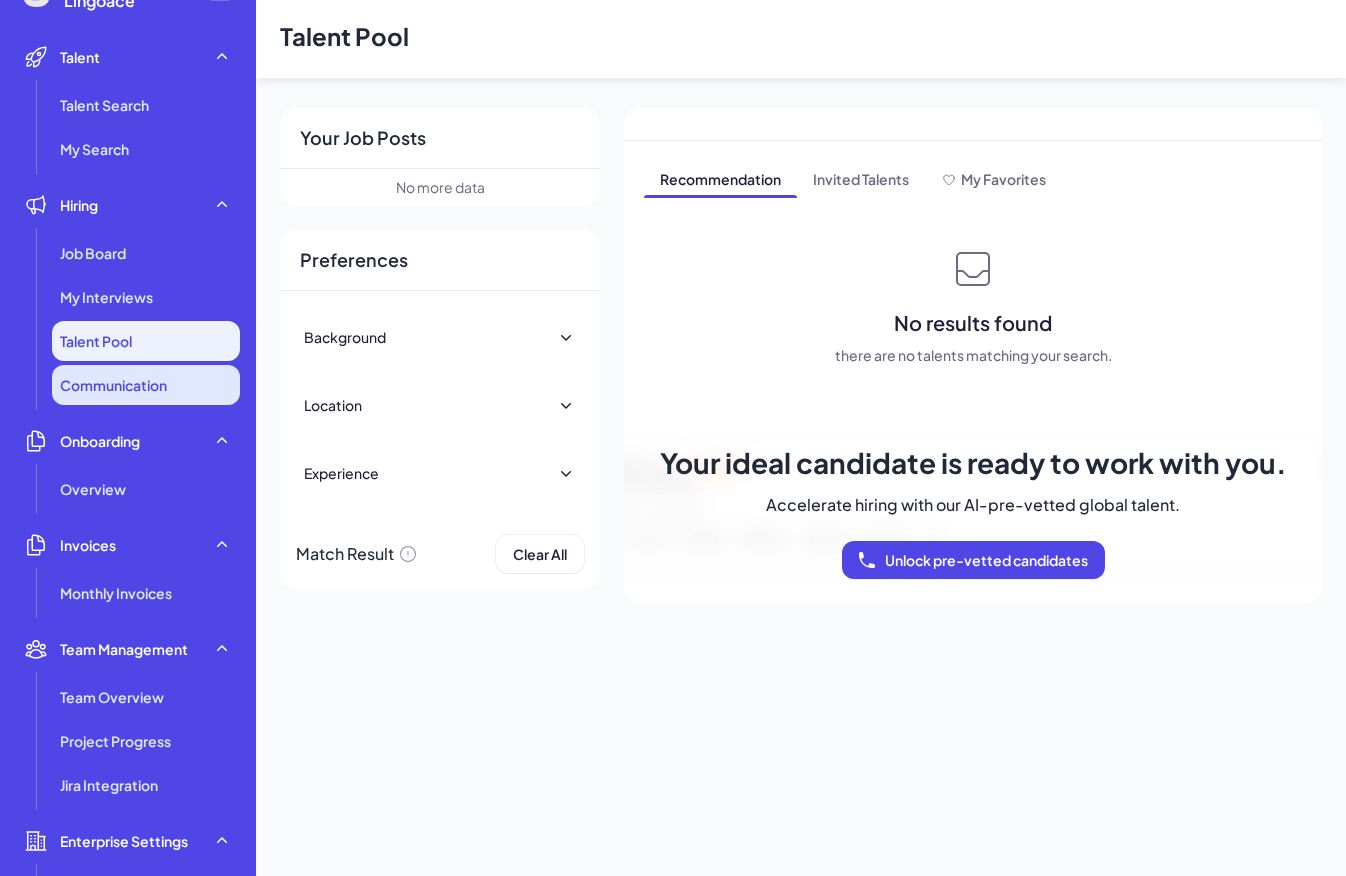 click on "Communication" at bounding box center (113, 385) 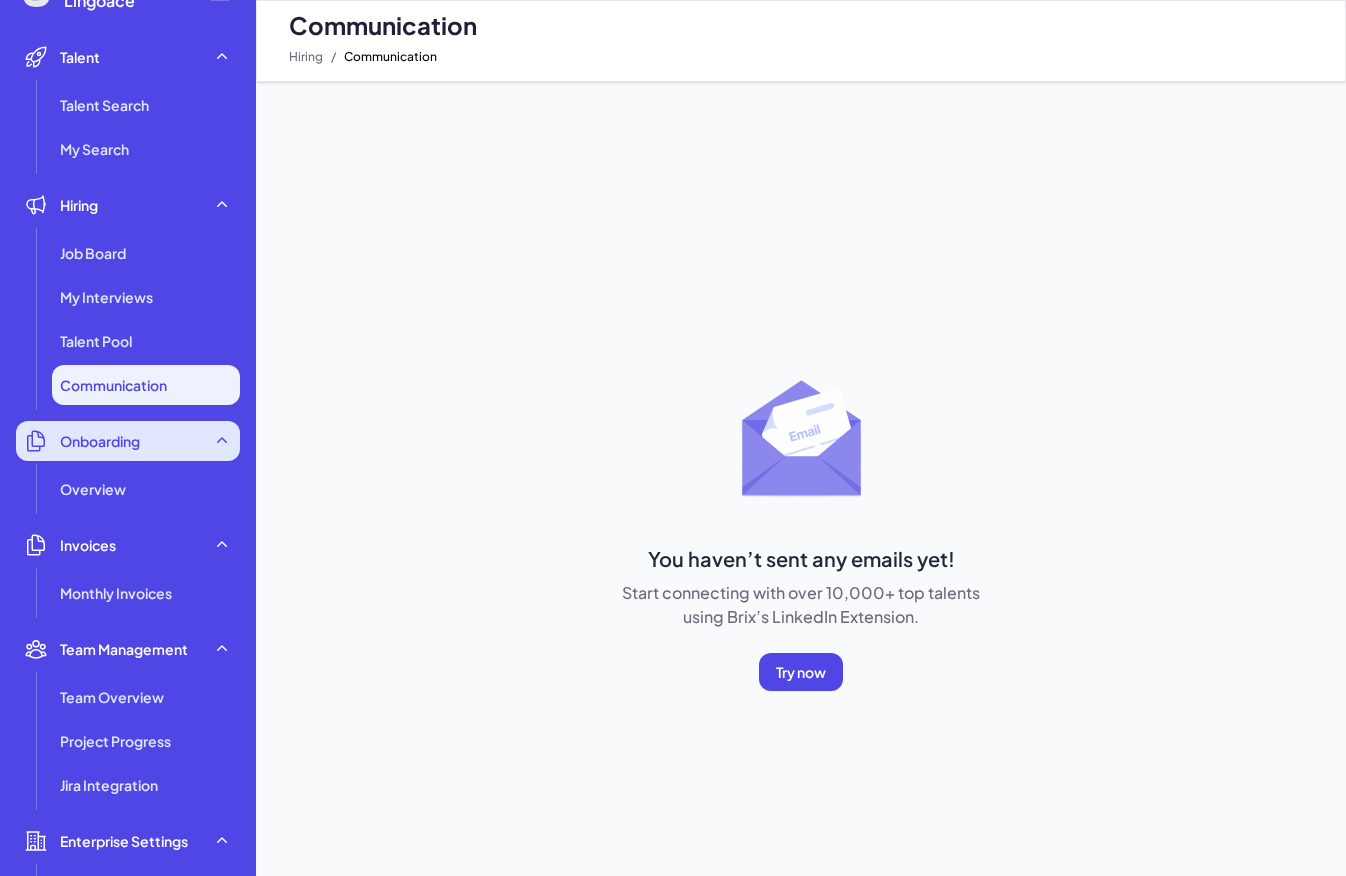 click on "Onboarding" at bounding box center (100, 441) 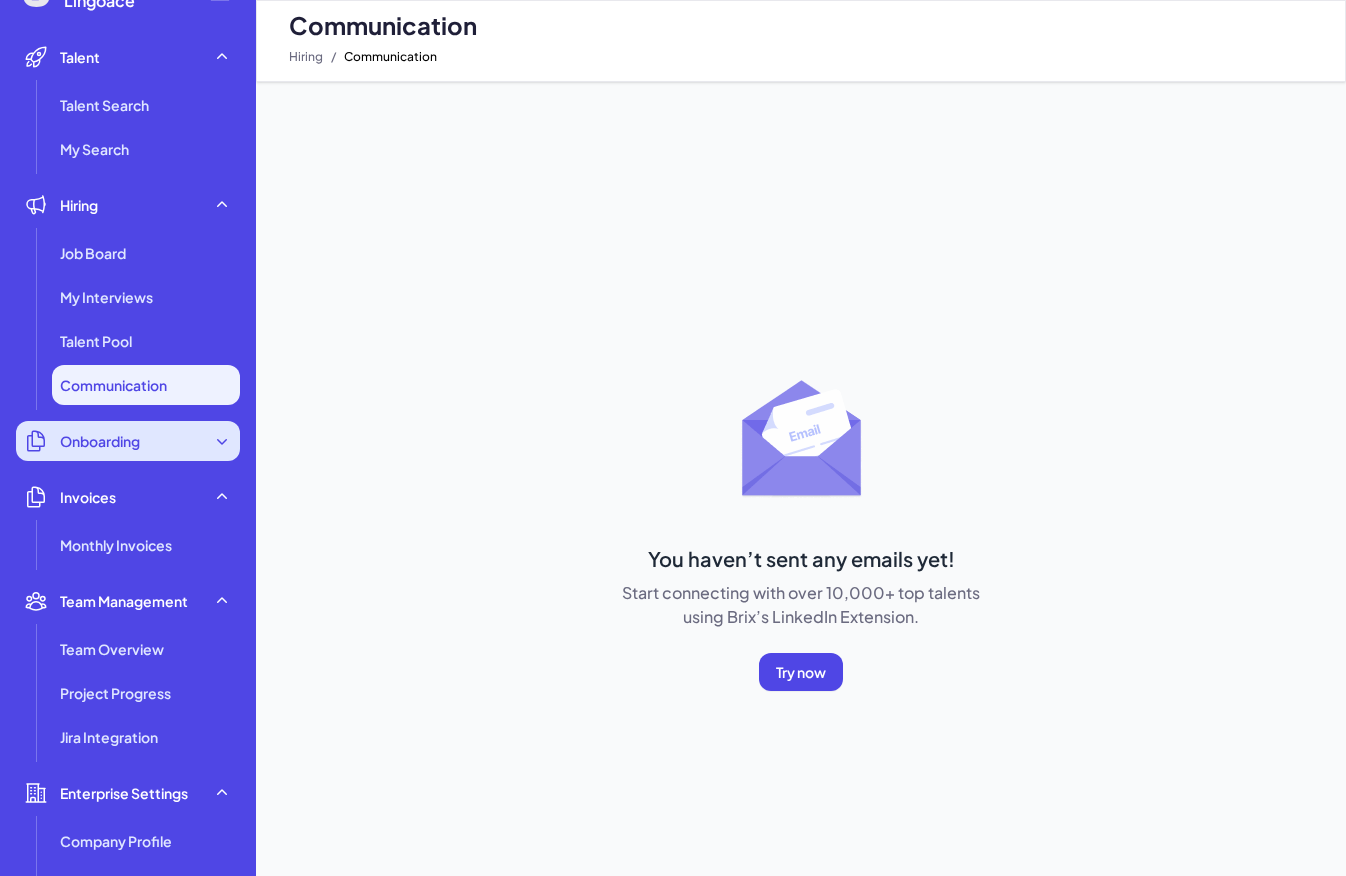 click on "Onboarding" at bounding box center (128, 441) 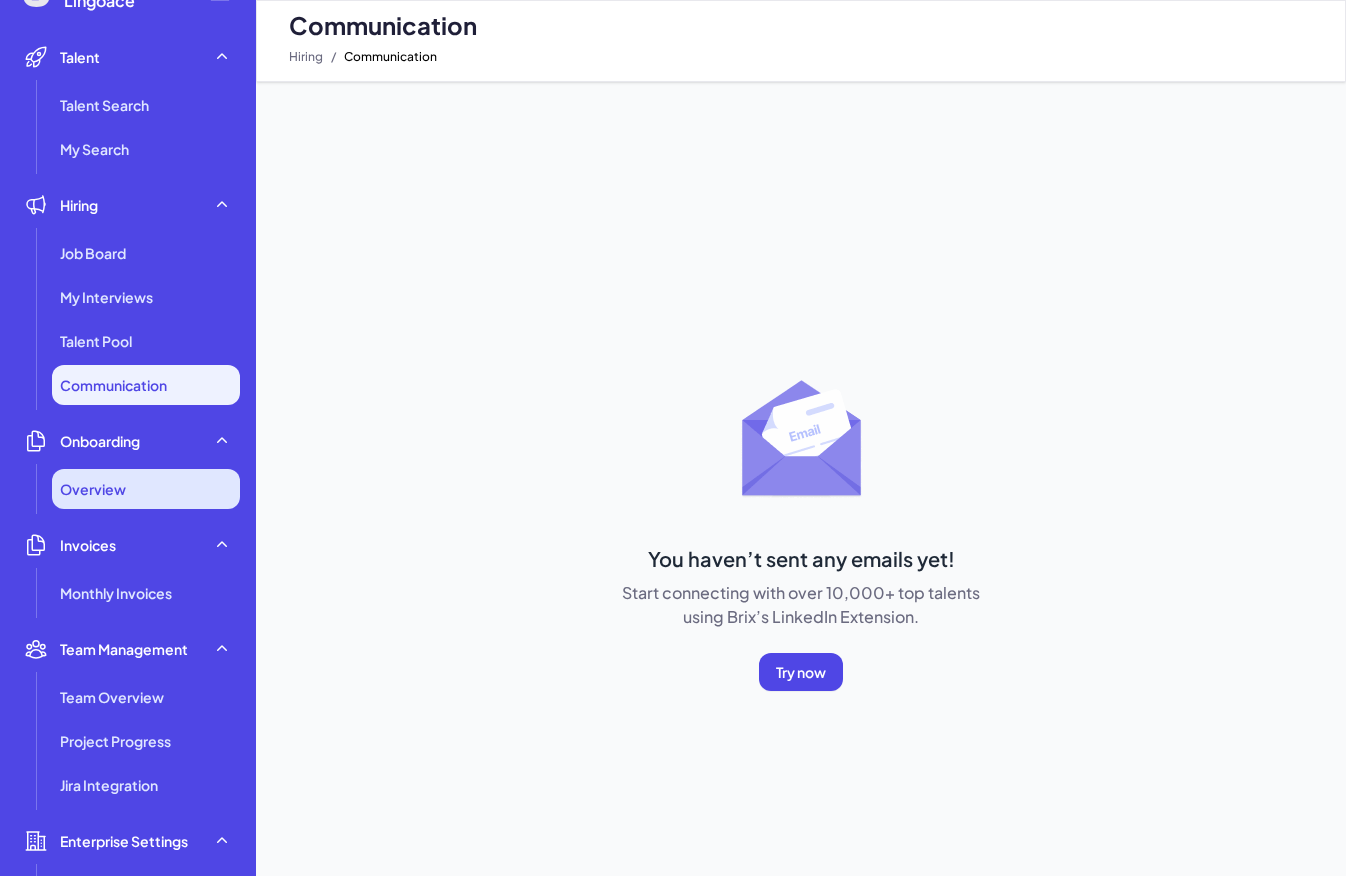 click on "Overview" at bounding box center (146, 489) 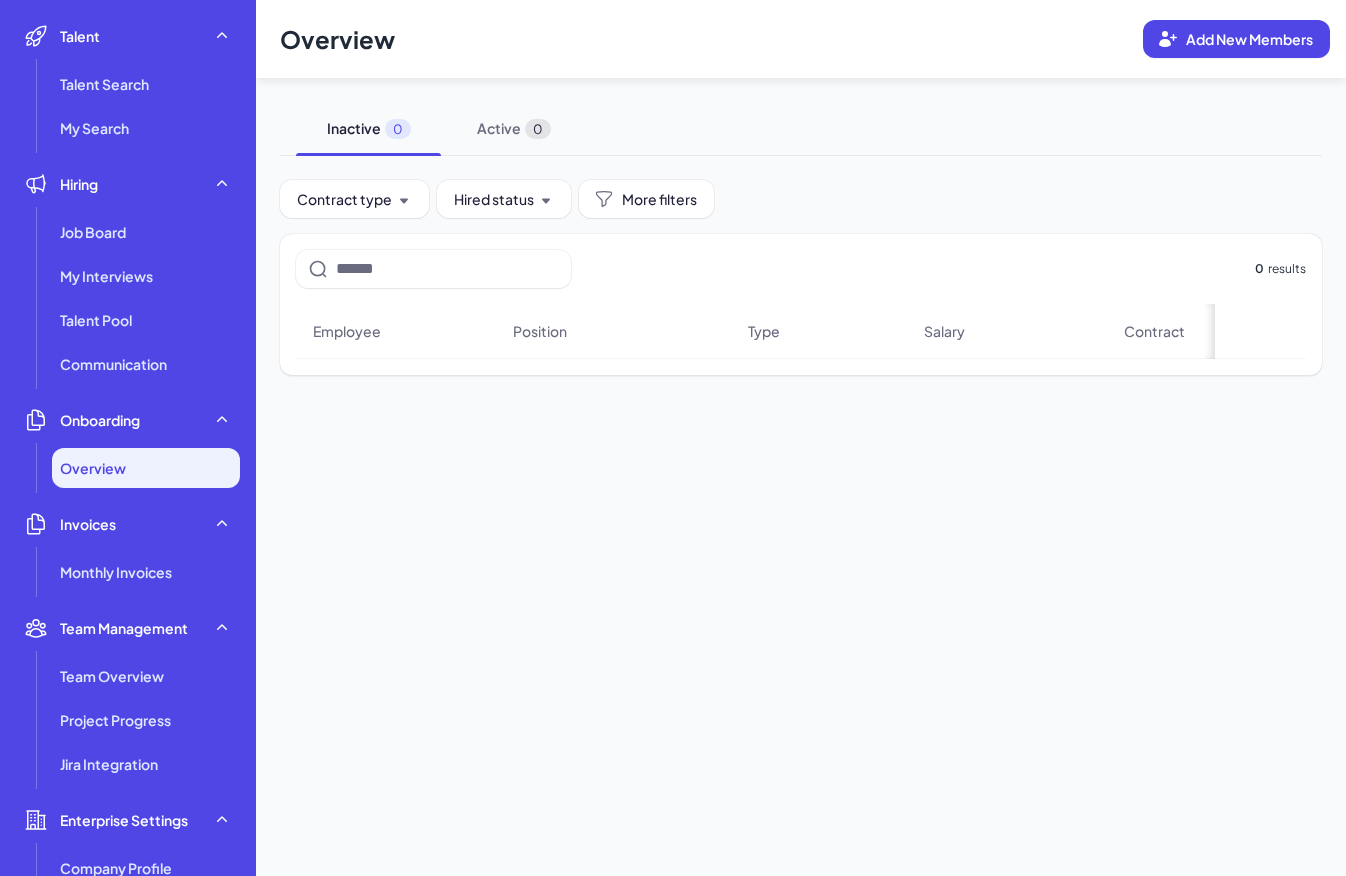 scroll, scrollTop: 72, scrollLeft: 0, axis: vertical 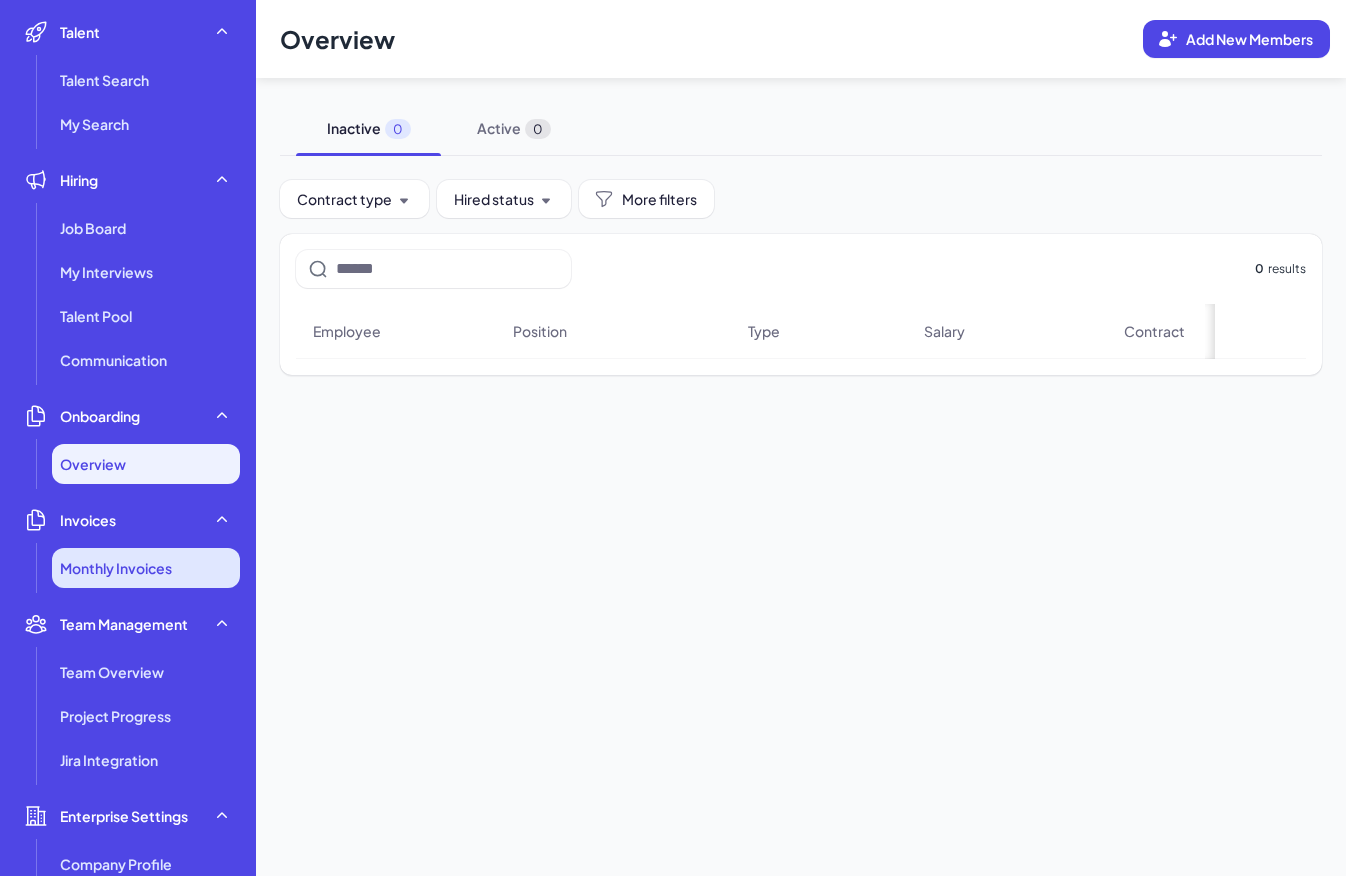 click on "Monthly Invoices" at bounding box center (116, 568) 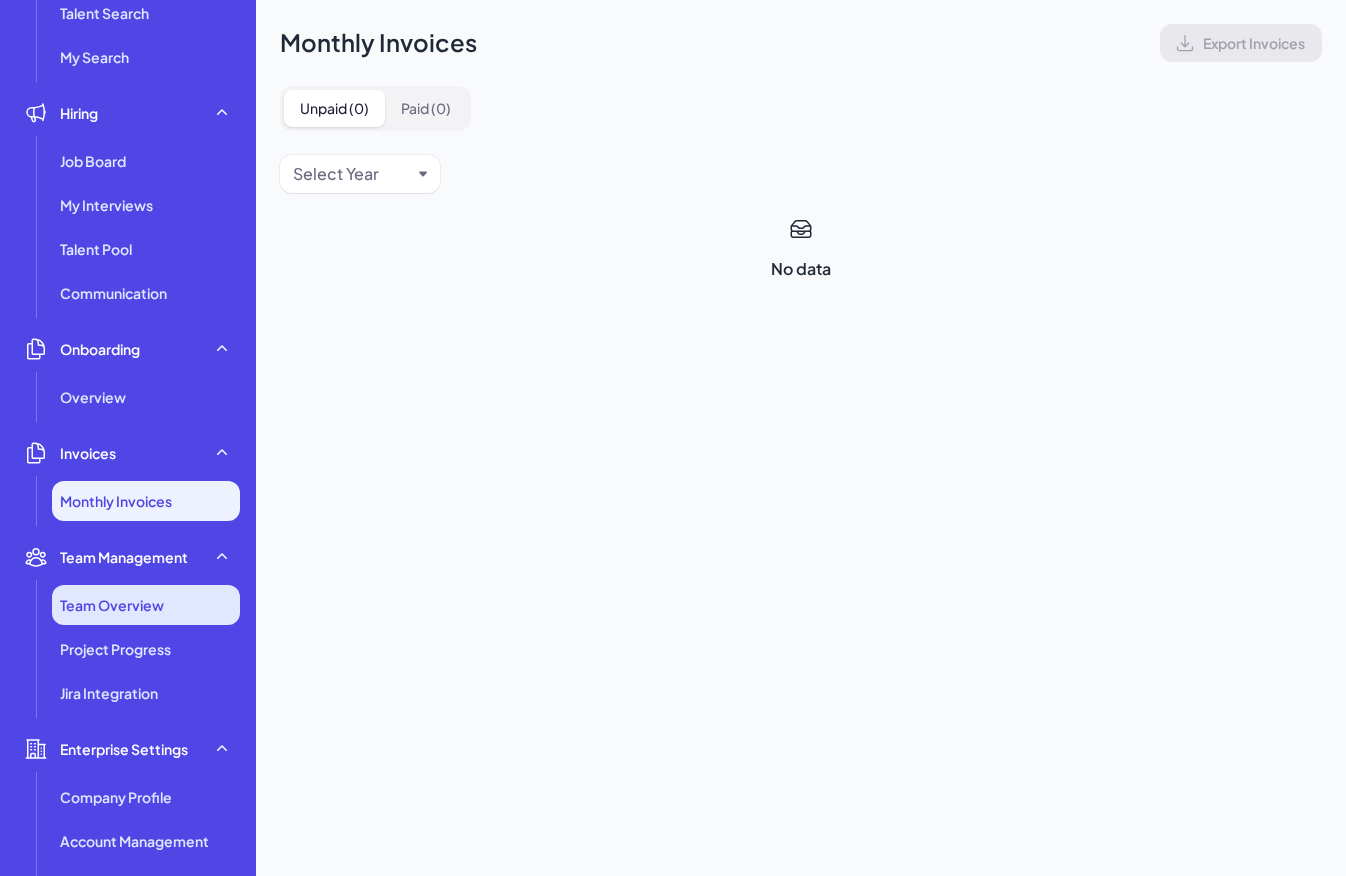 scroll, scrollTop: 221, scrollLeft: 0, axis: vertical 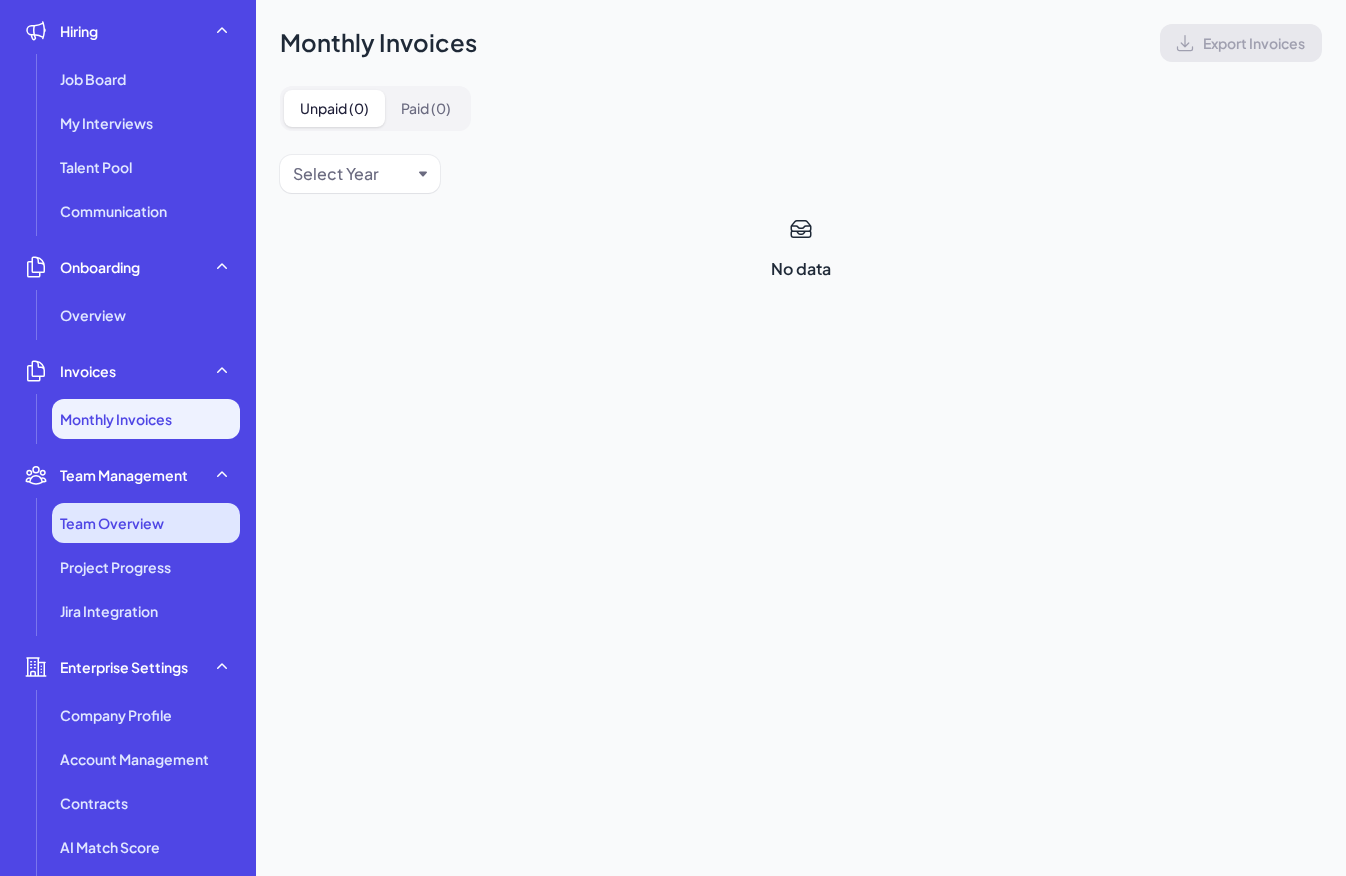 click on "Team Overview" at bounding box center [146, 523] 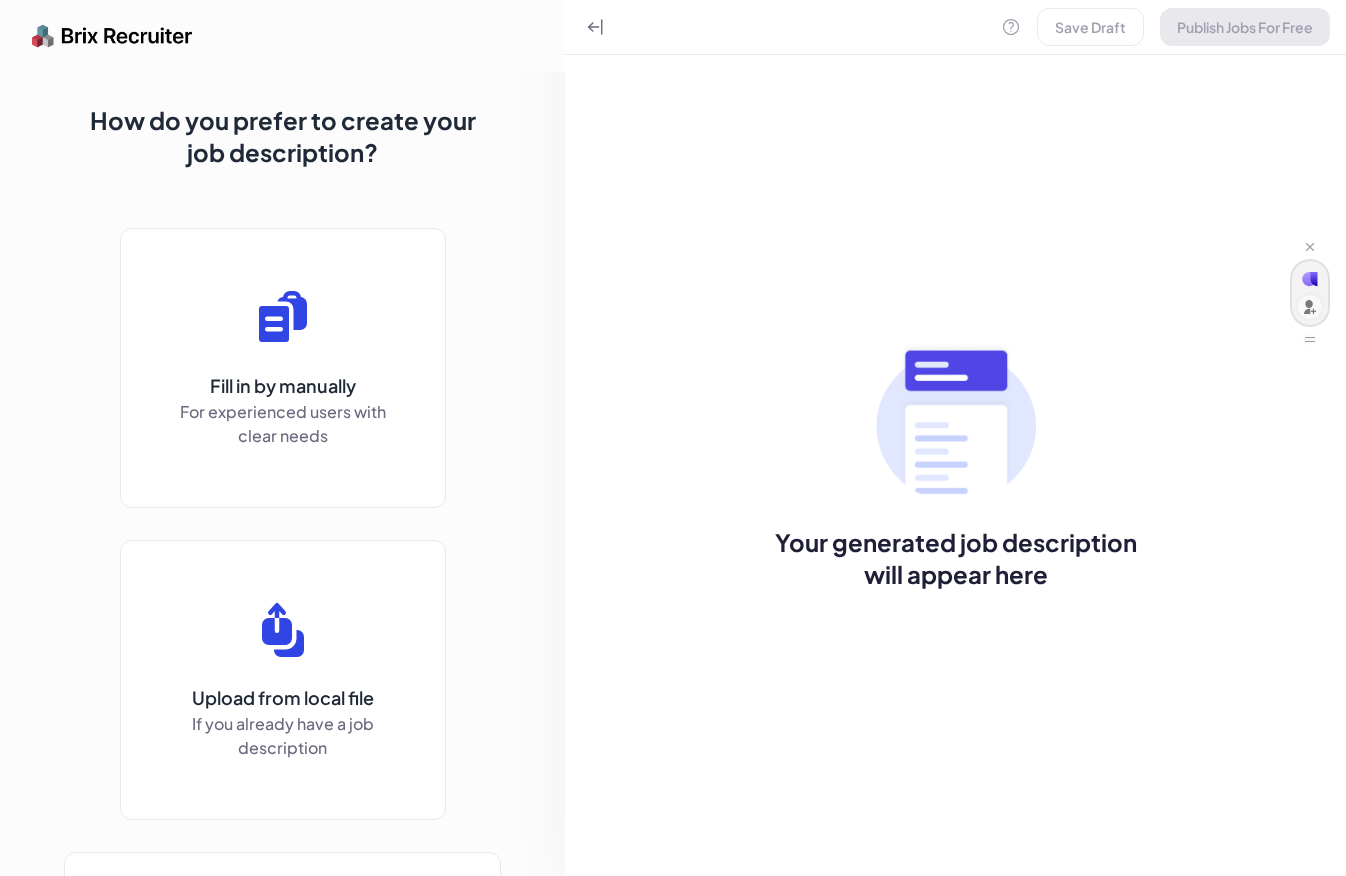 scroll, scrollTop: 0, scrollLeft: 0, axis: both 